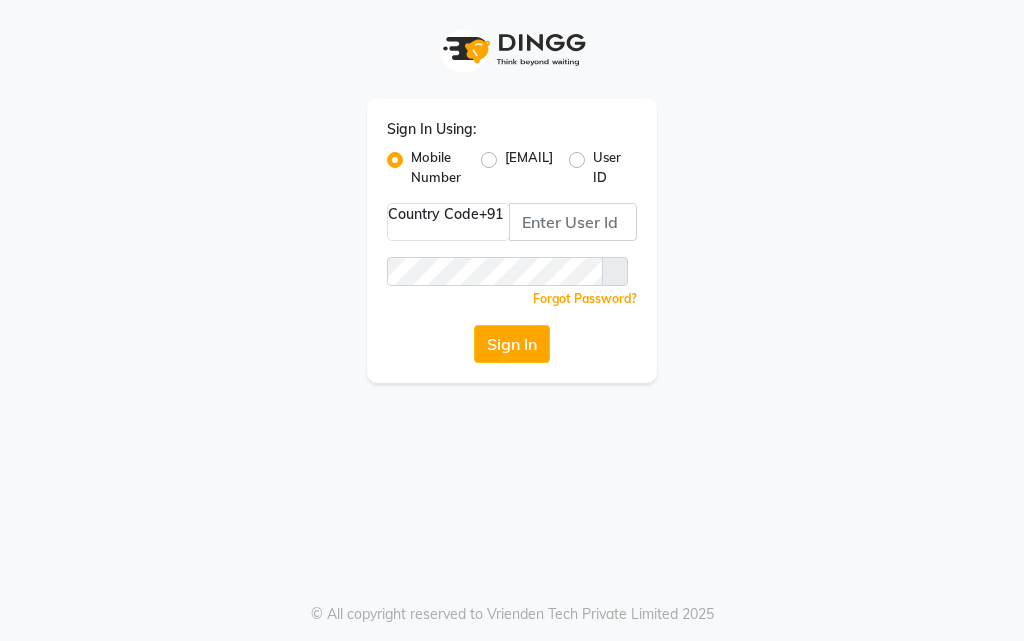 scroll, scrollTop: 0, scrollLeft: 0, axis: both 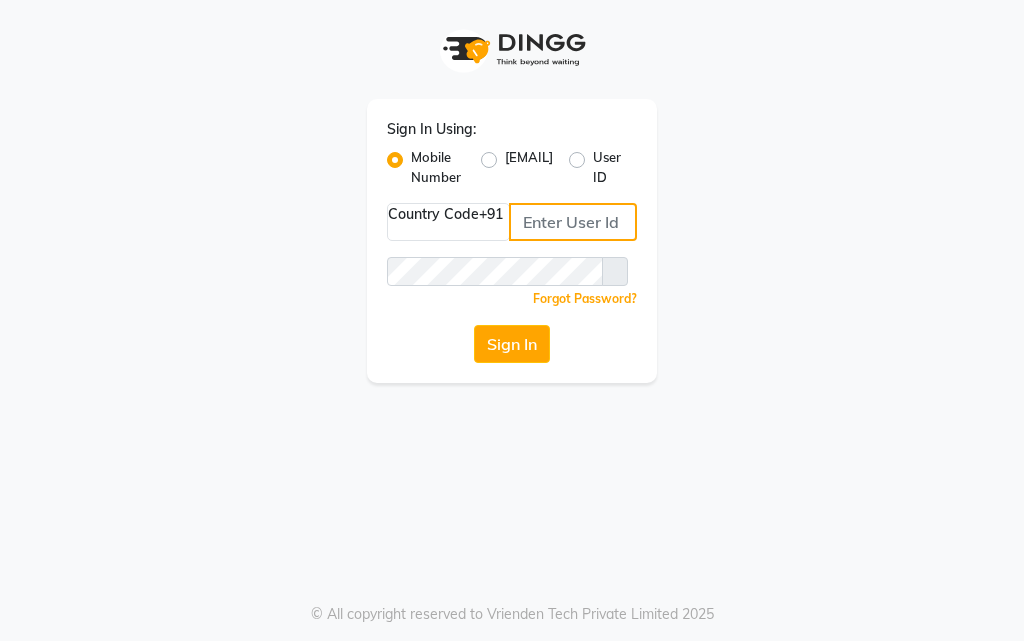 click at bounding box center (573, 222) 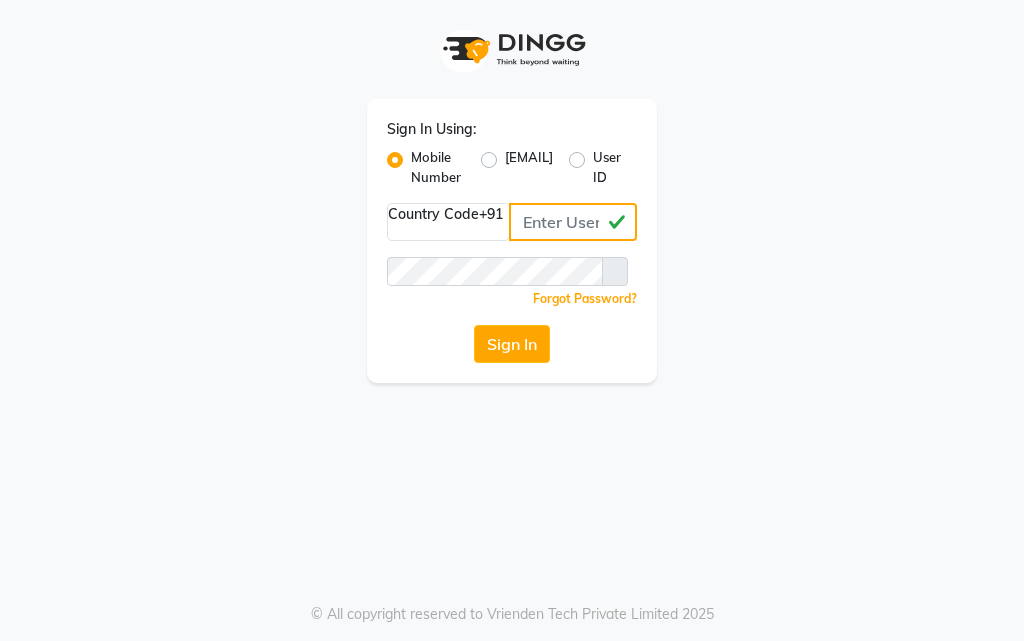 type on "[PHONE]" 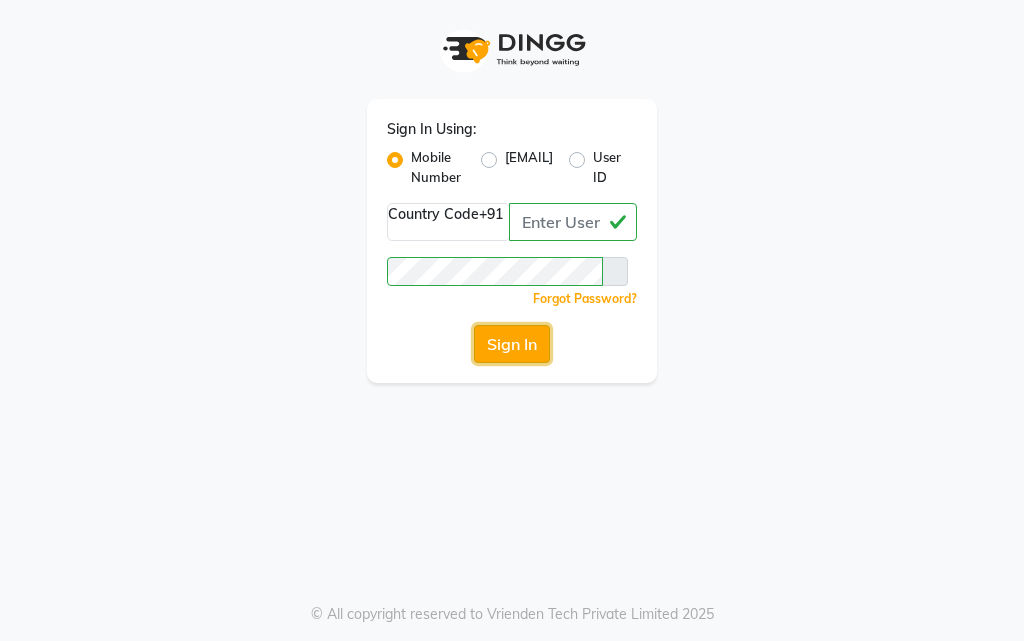 click on "Sign In" at bounding box center [512, 344] 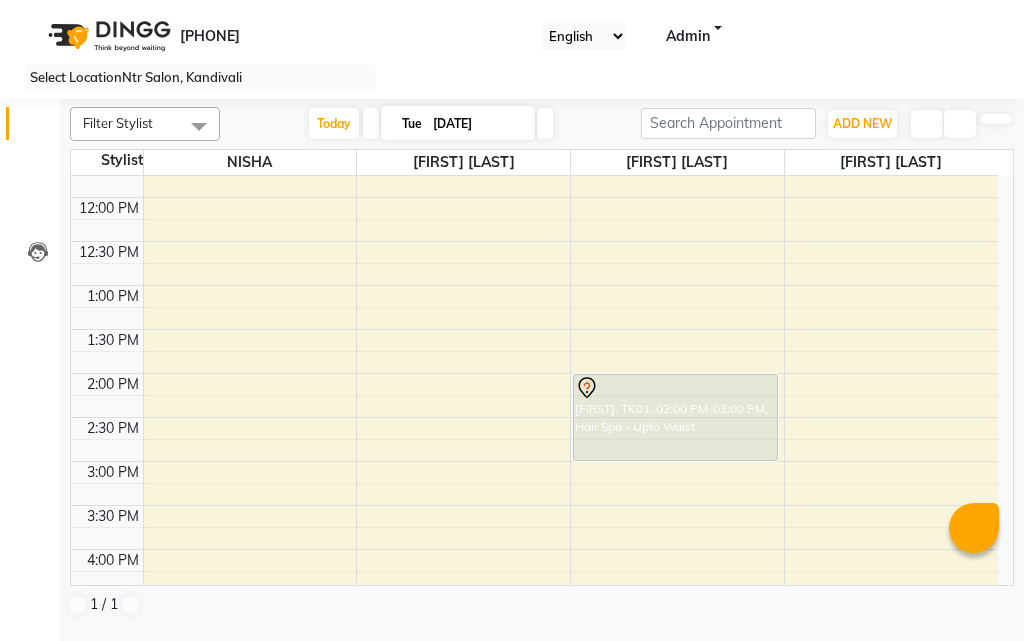 scroll, scrollTop: 277, scrollLeft: 0, axis: vertical 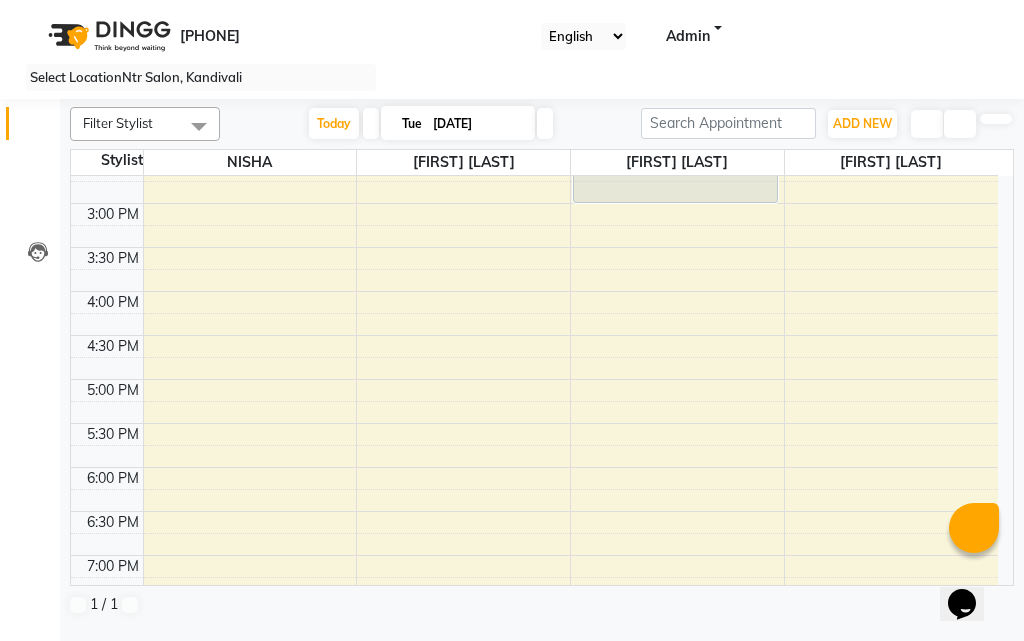 click at bounding box center [371, 123] 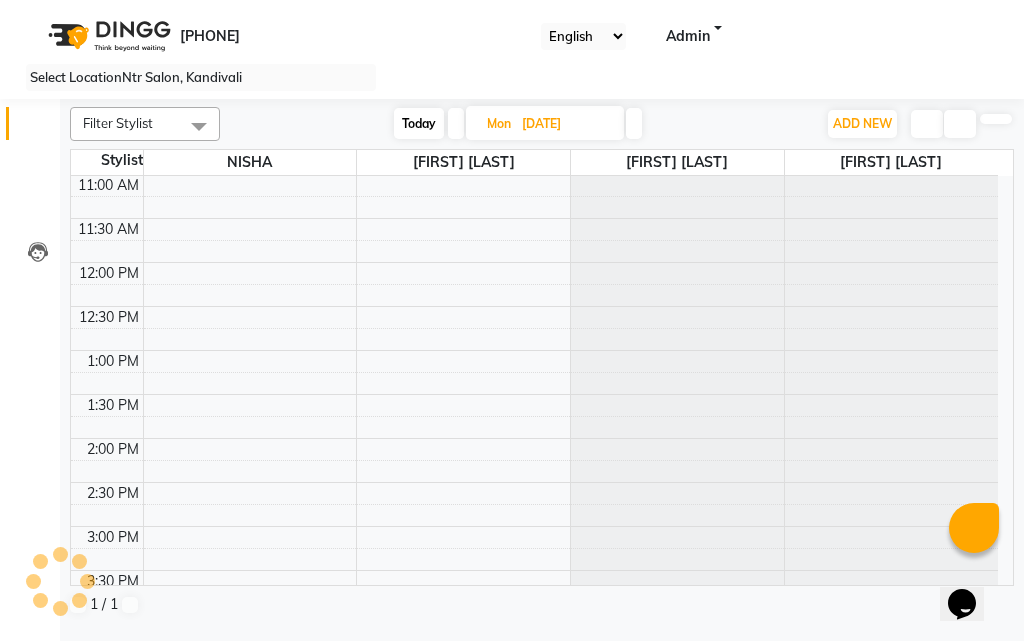 click at bounding box center [456, 123] 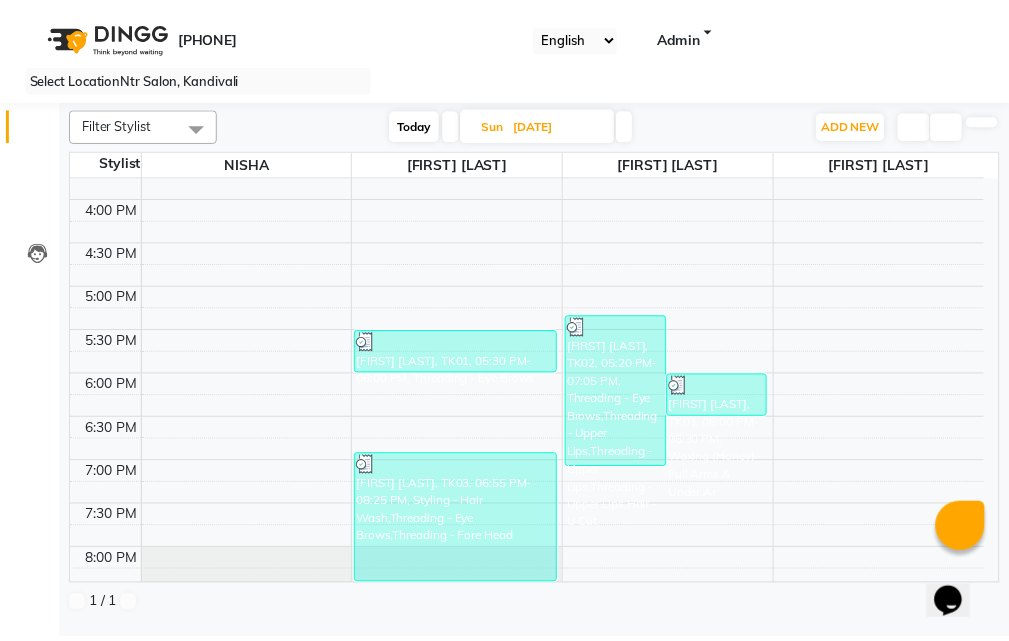 scroll, scrollTop: 646, scrollLeft: 0, axis: vertical 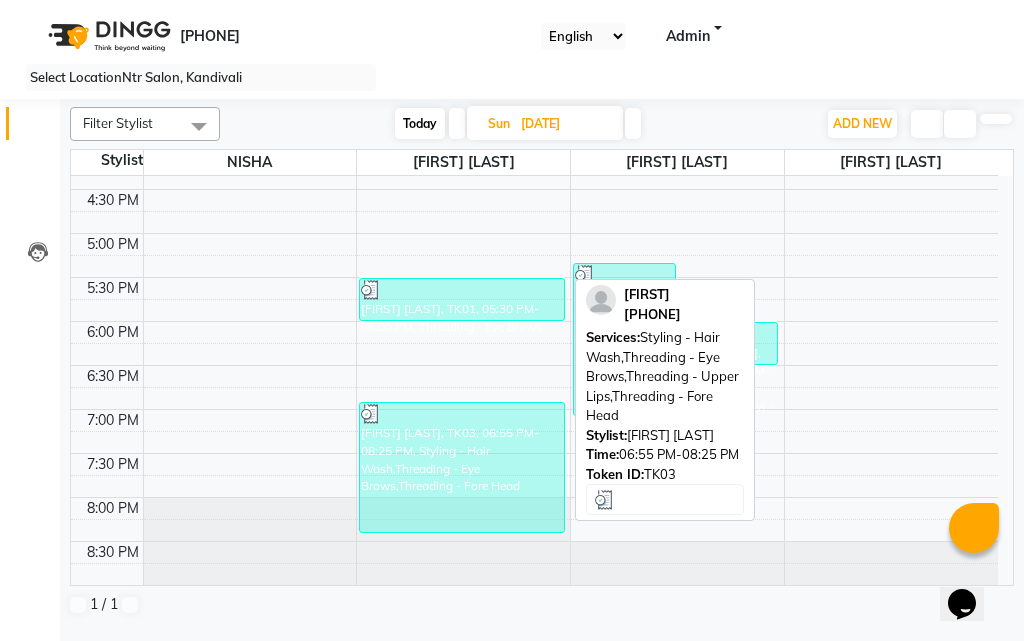 click on "[FIRST] [LAST], TK03, 06:55 PM-08:25 PM, Styling - Hair Wash,Threading - Eye Brows,Threading - Fore Head" at bounding box center (461, 299) 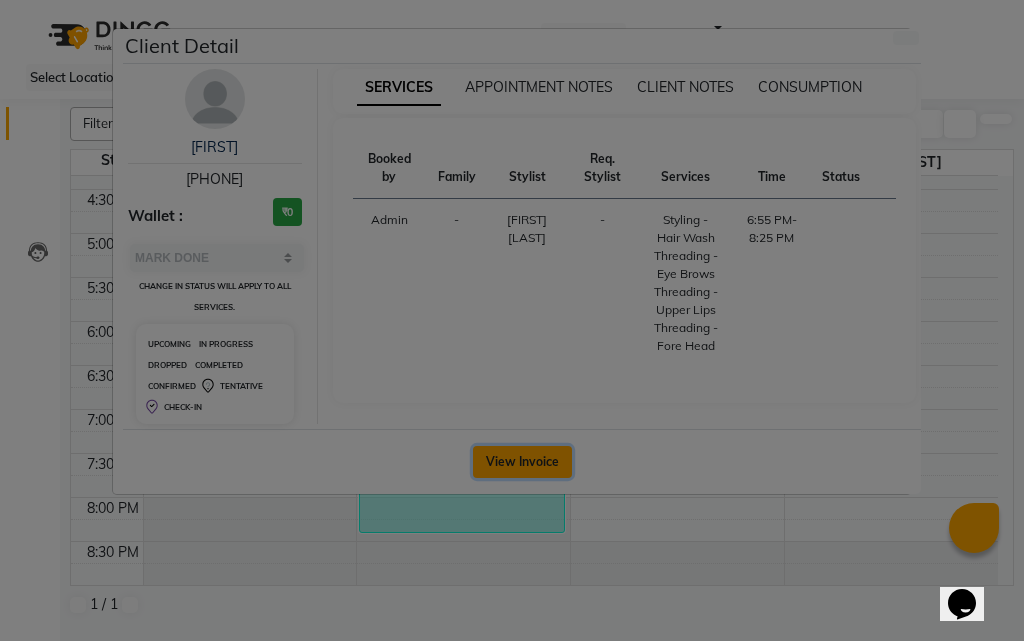click on "View Invoice" at bounding box center [522, 462] 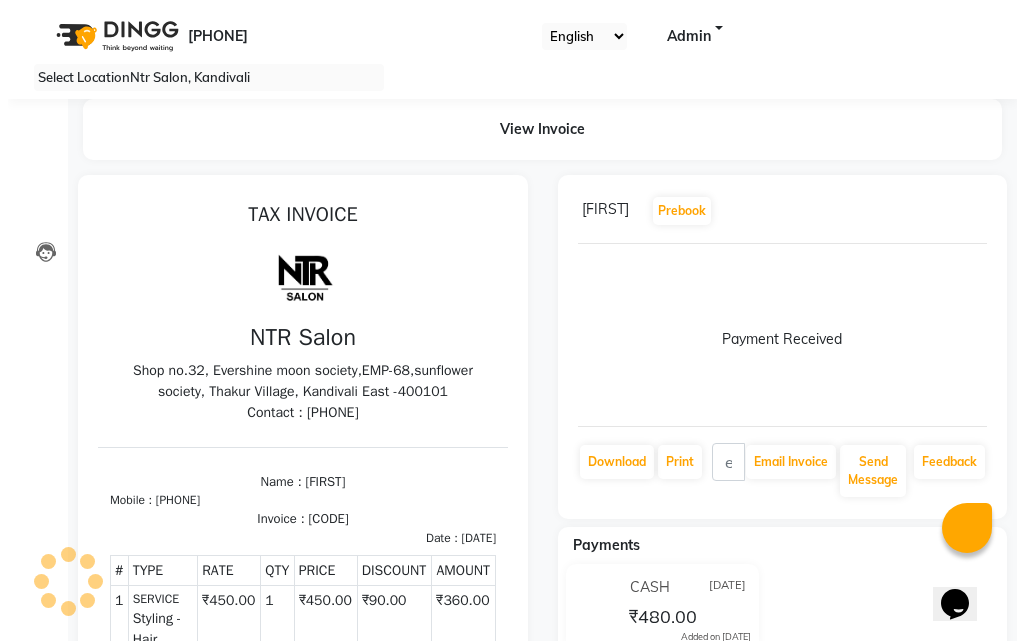 scroll, scrollTop: 0, scrollLeft: 0, axis: both 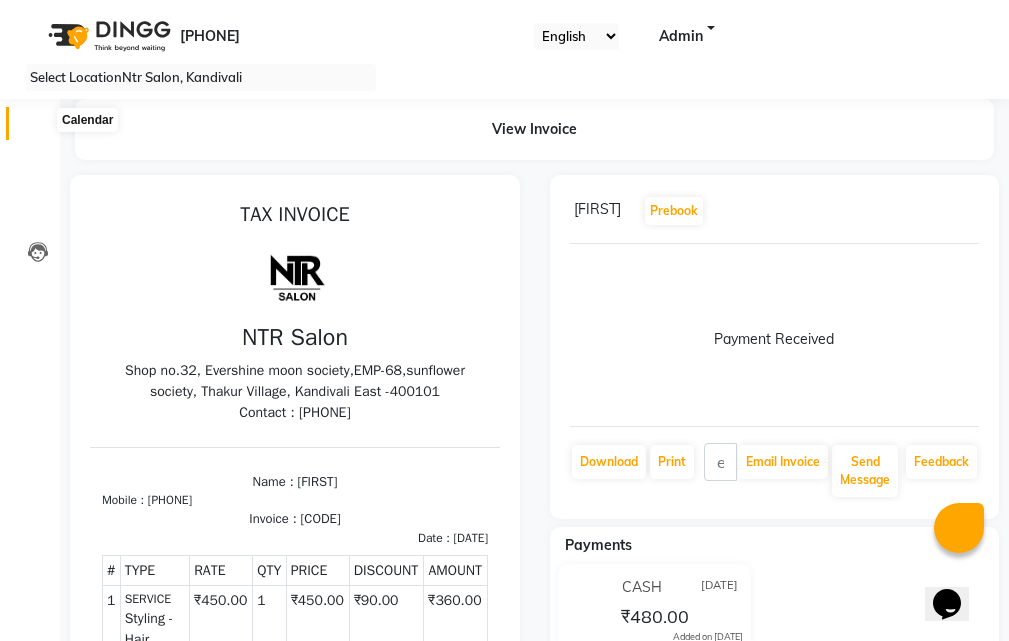 click at bounding box center (38, 128) 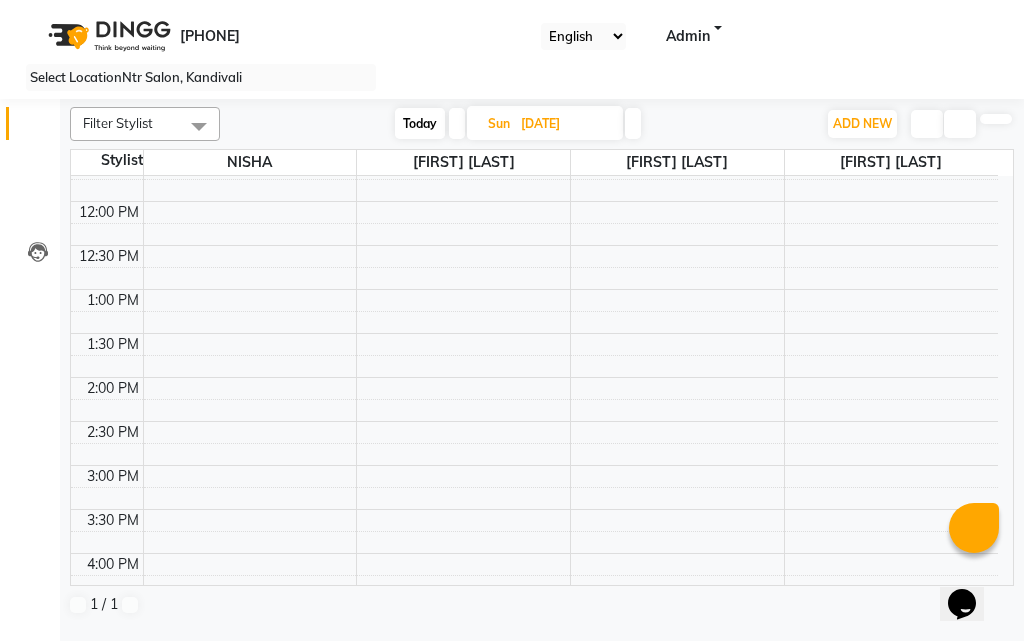 scroll, scrollTop: 500, scrollLeft: 0, axis: vertical 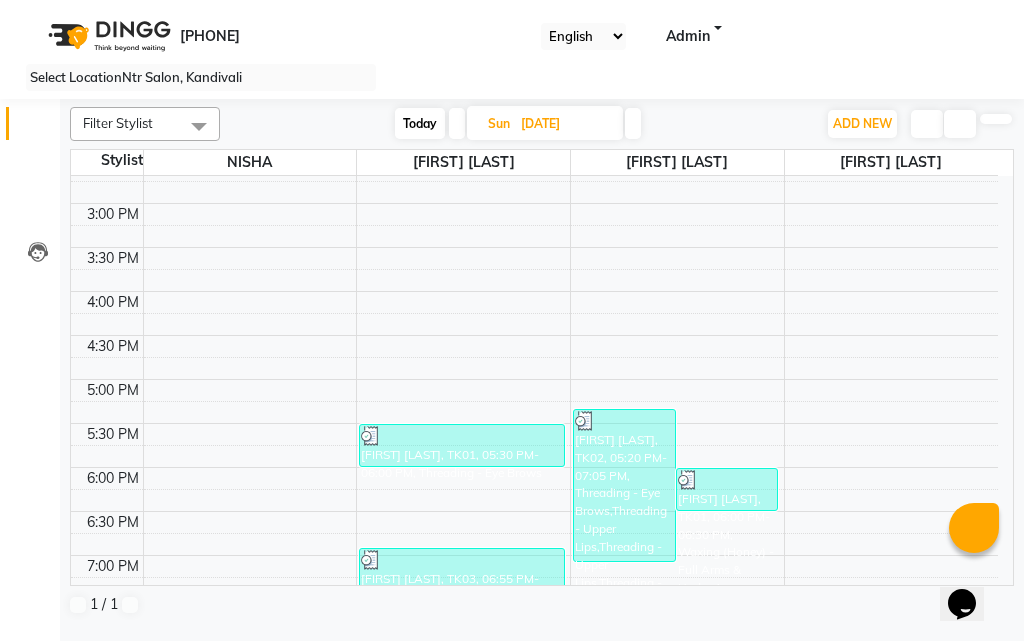 click at bounding box center [633, 123] 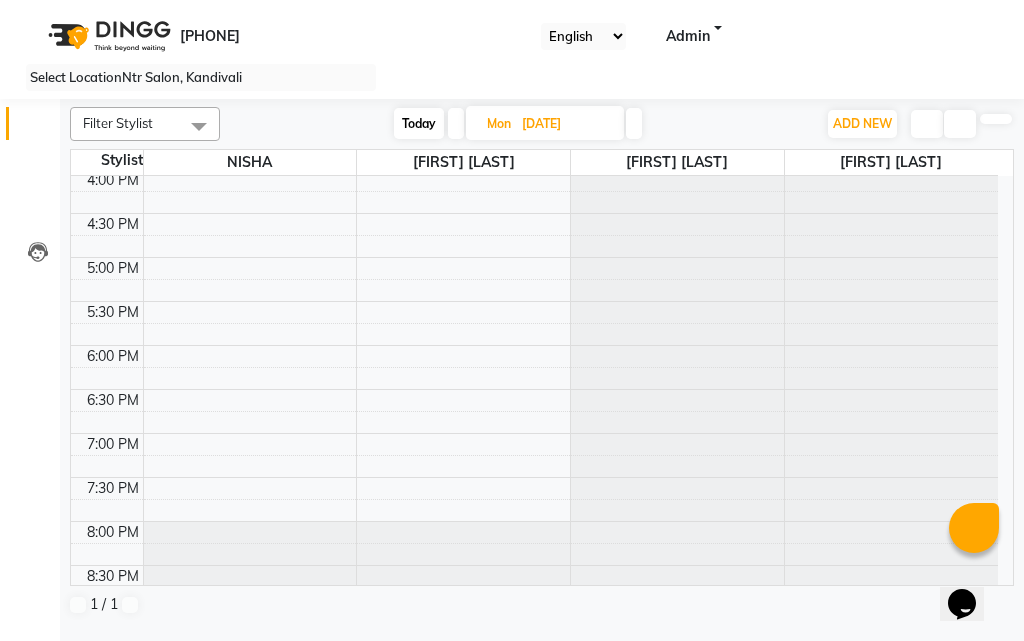 scroll, scrollTop: 646, scrollLeft: 0, axis: vertical 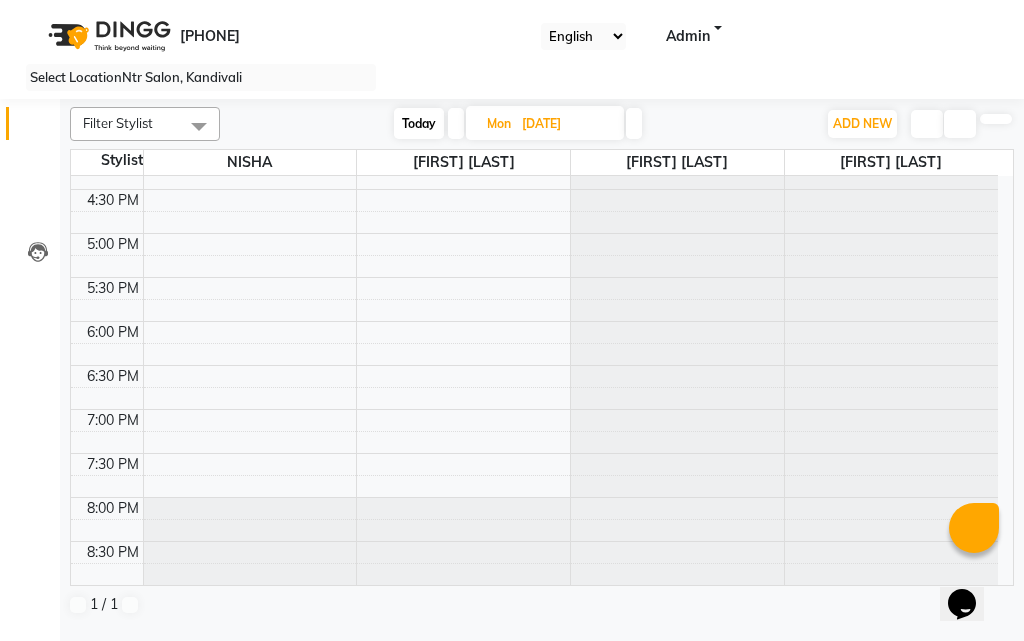 click at bounding box center [634, 123] 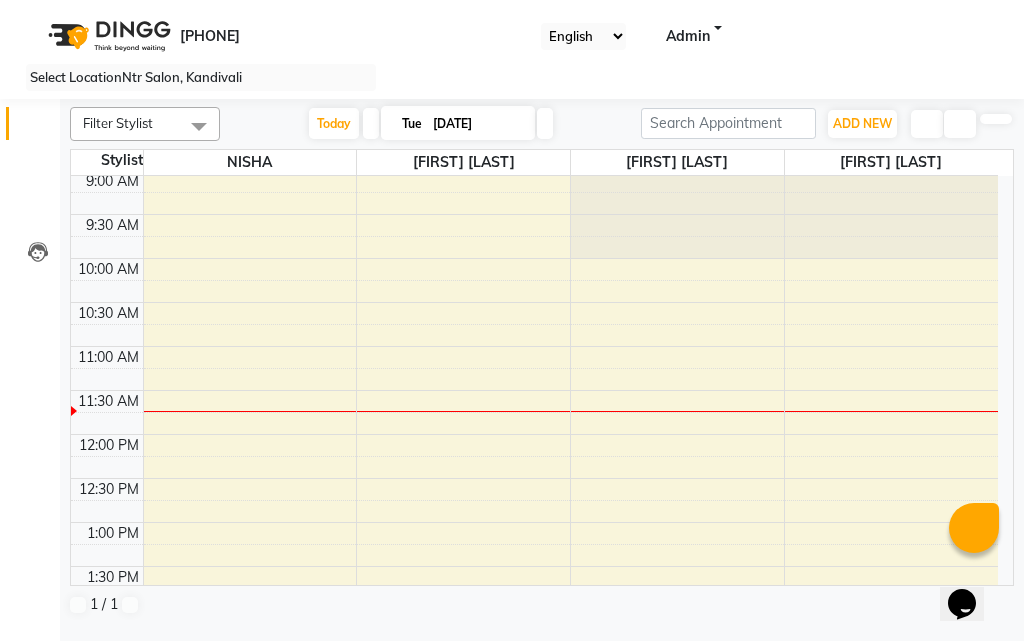 scroll, scrollTop: 0, scrollLeft: 0, axis: both 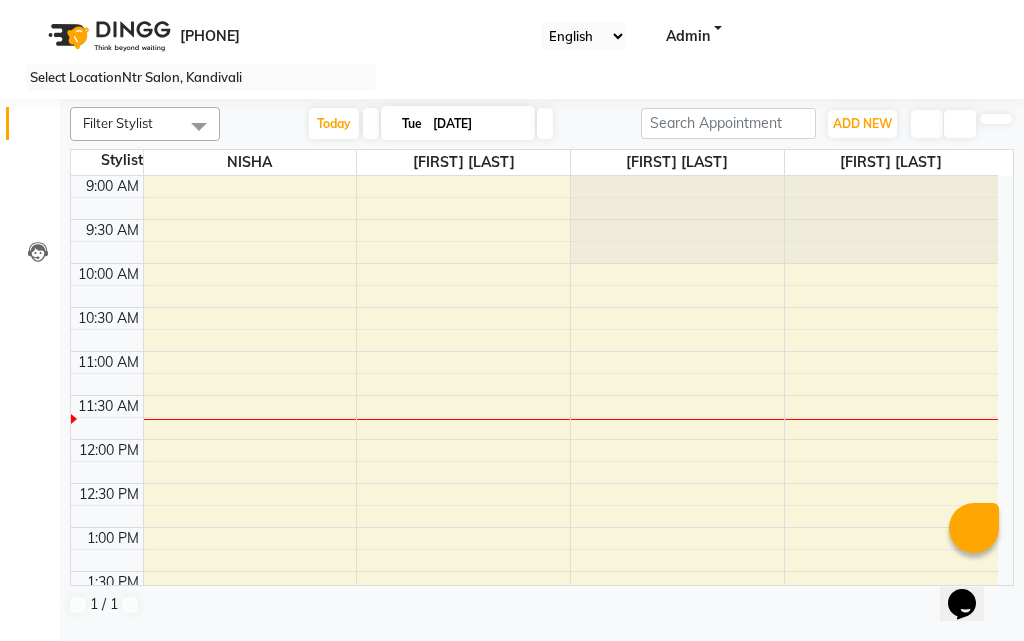 drag, startPoint x: 73, startPoint y: 611, endPoint x: 511, endPoint y: 51, distance: 710.94586 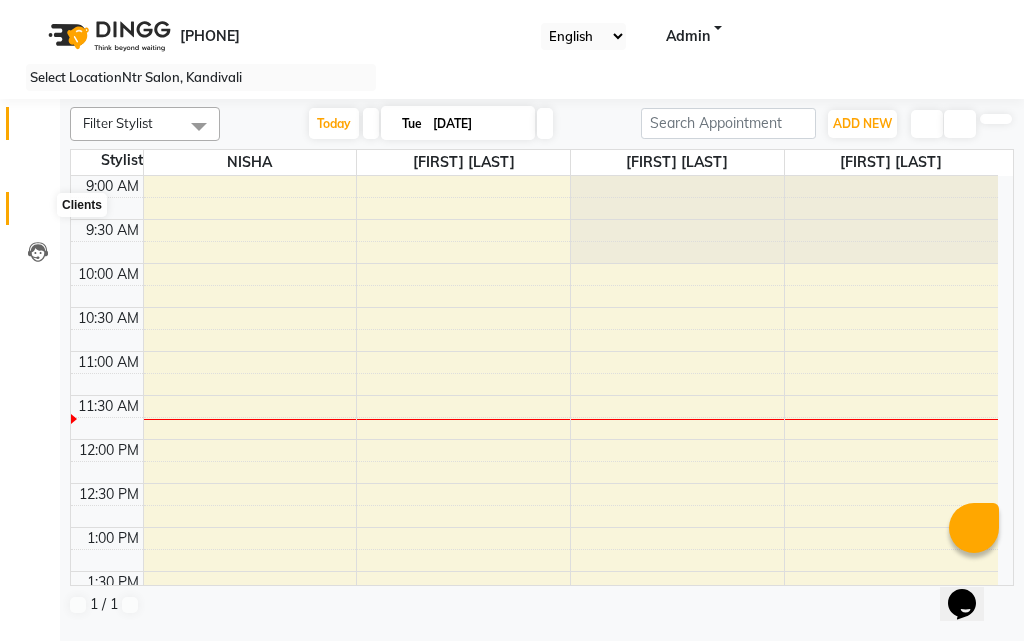 click at bounding box center [38, 213] 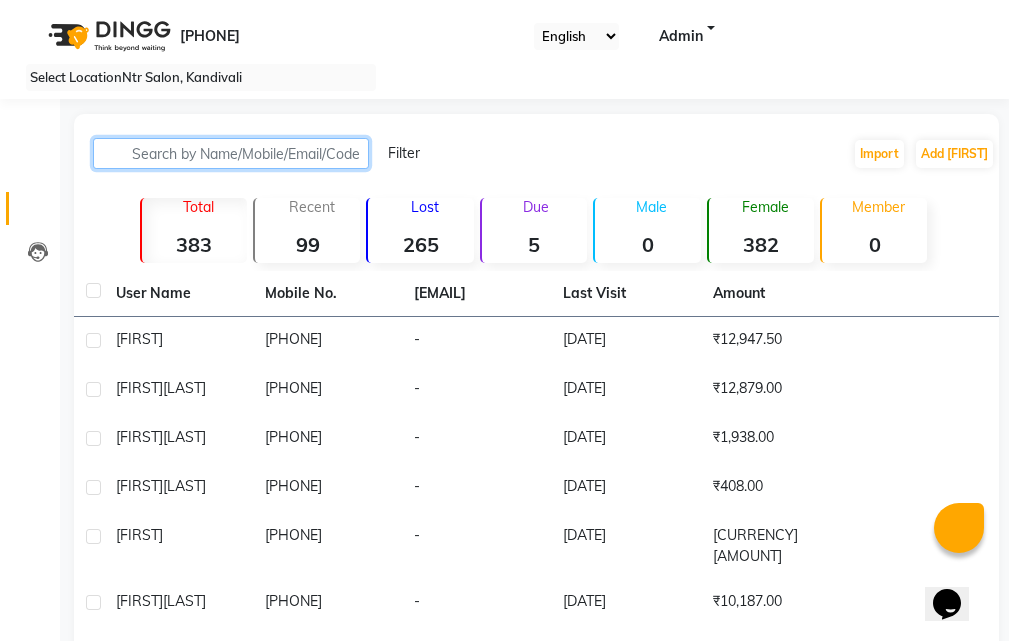 click at bounding box center (231, 153) 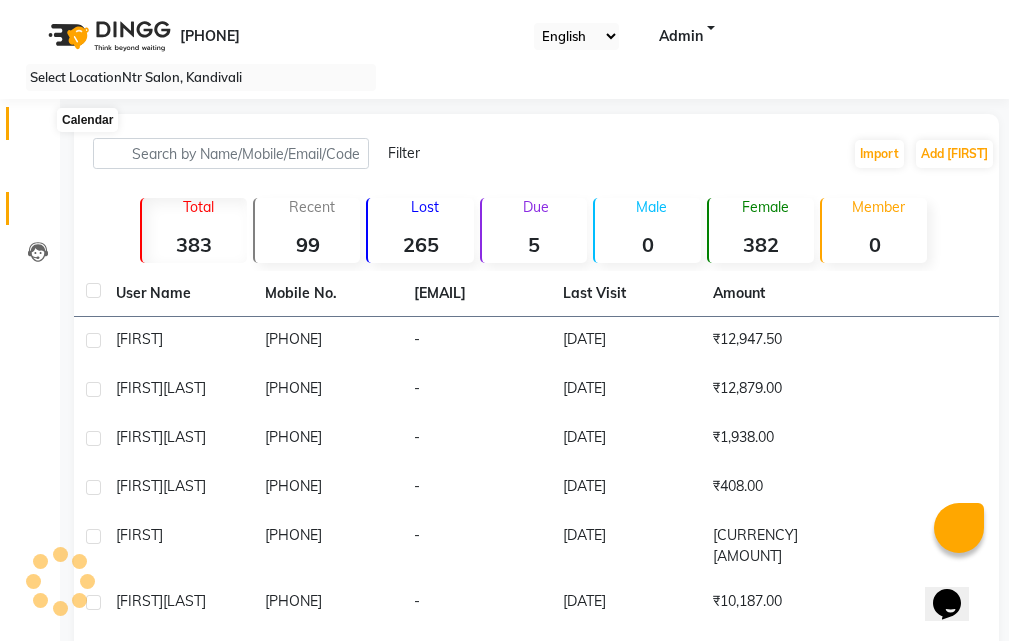 click at bounding box center (38, 128) 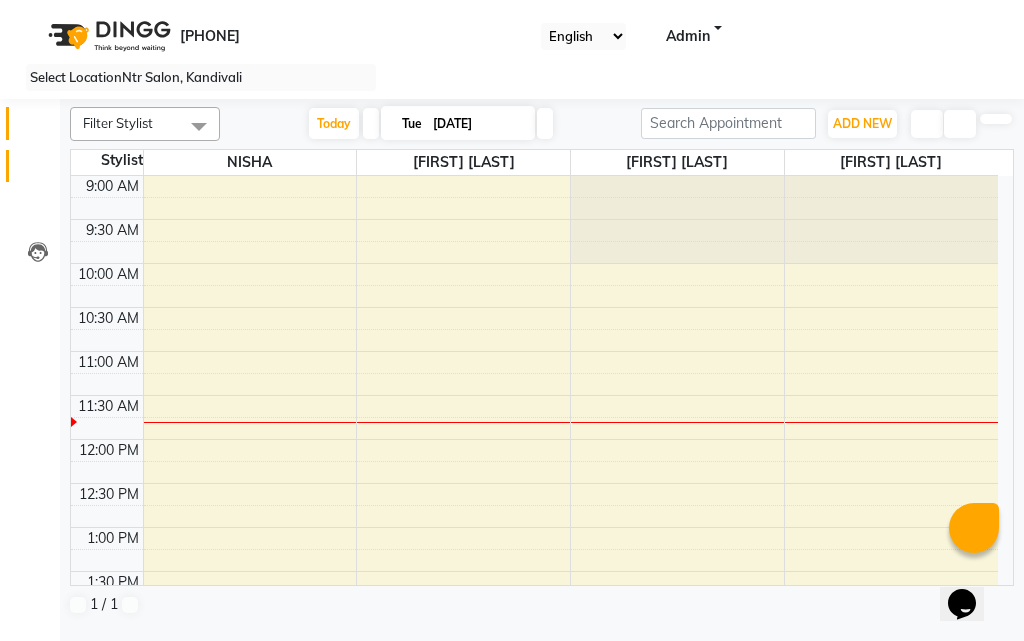 scroll, scrollTop: 0, scrollLeft: 0, axis: both 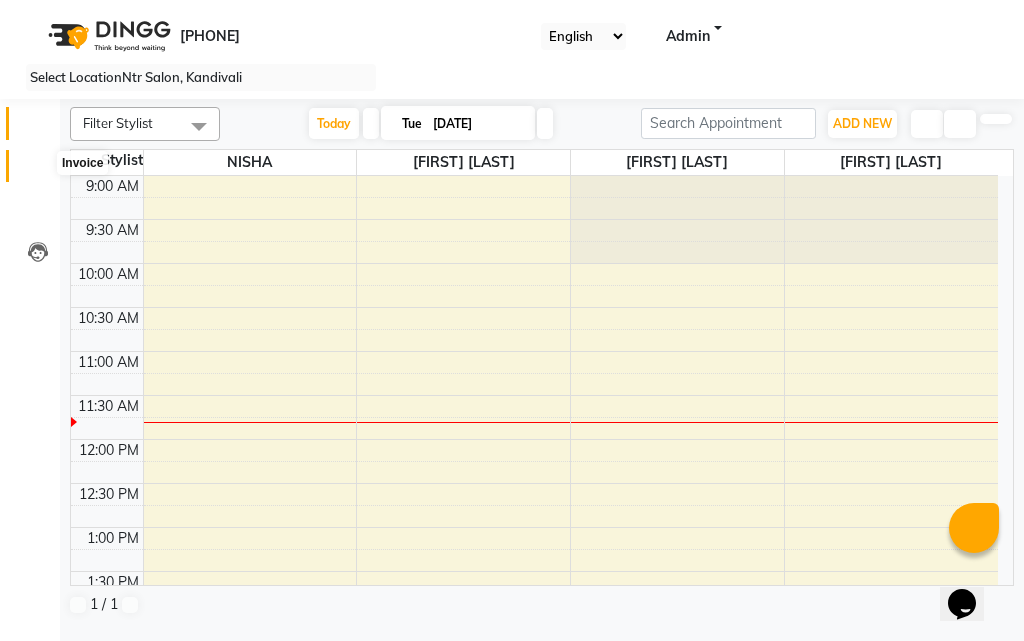 click at bounding box center [38, 171] 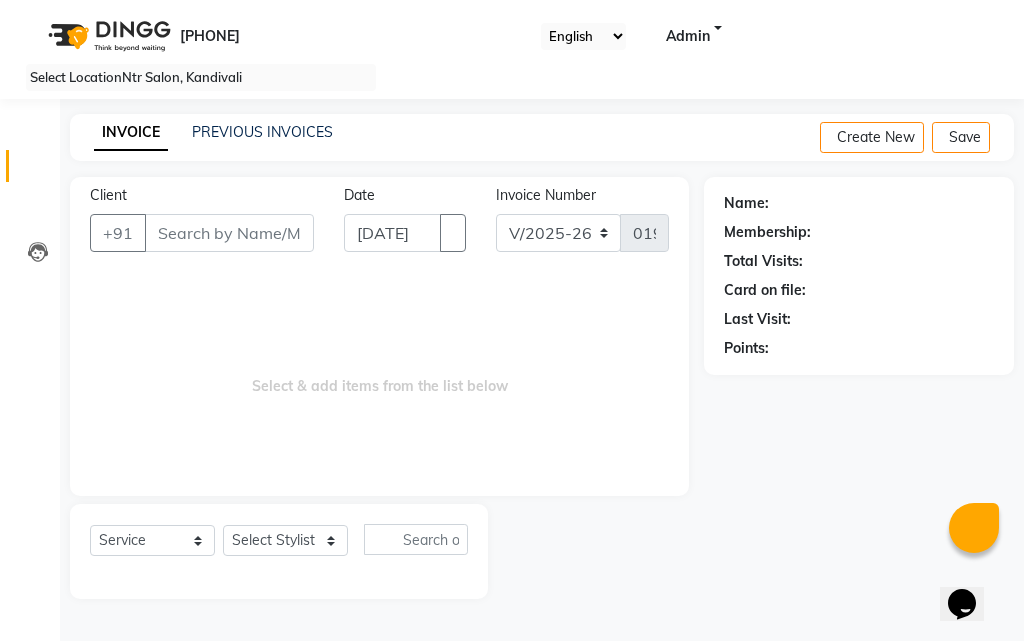 click on "Client" at bounding box center [229, 233] 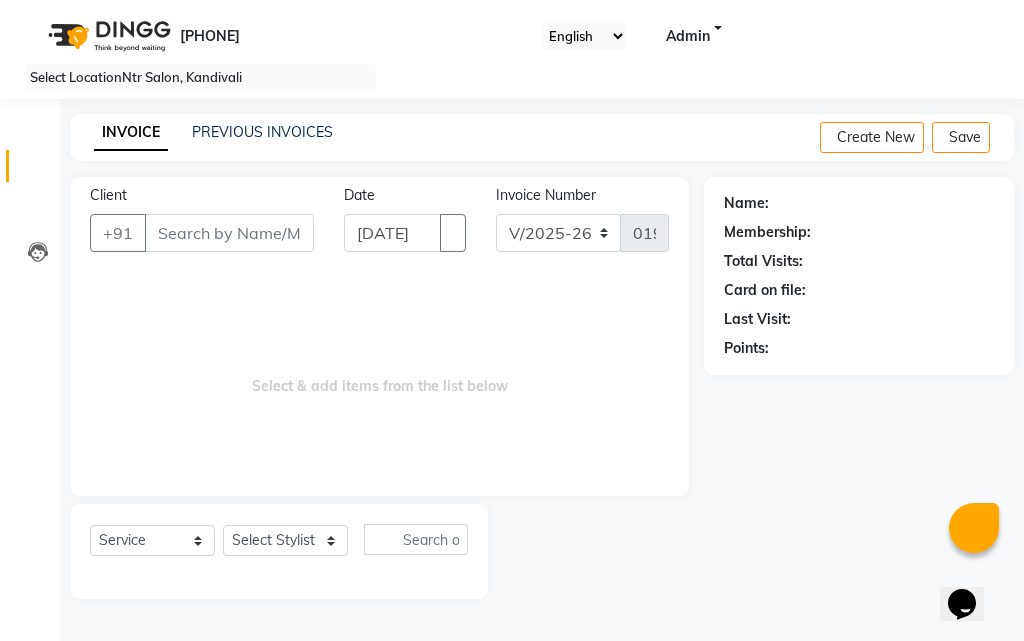 click on "Client" at bounding box center [229, 233] 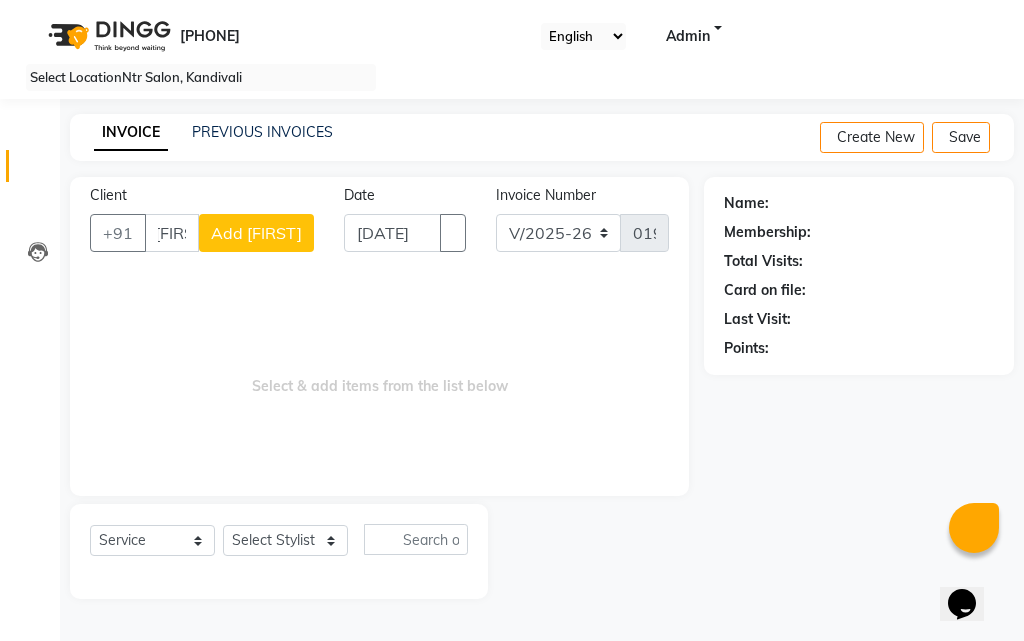 scroll, scrollTop: 0, scrollLeft: 0, axis: both 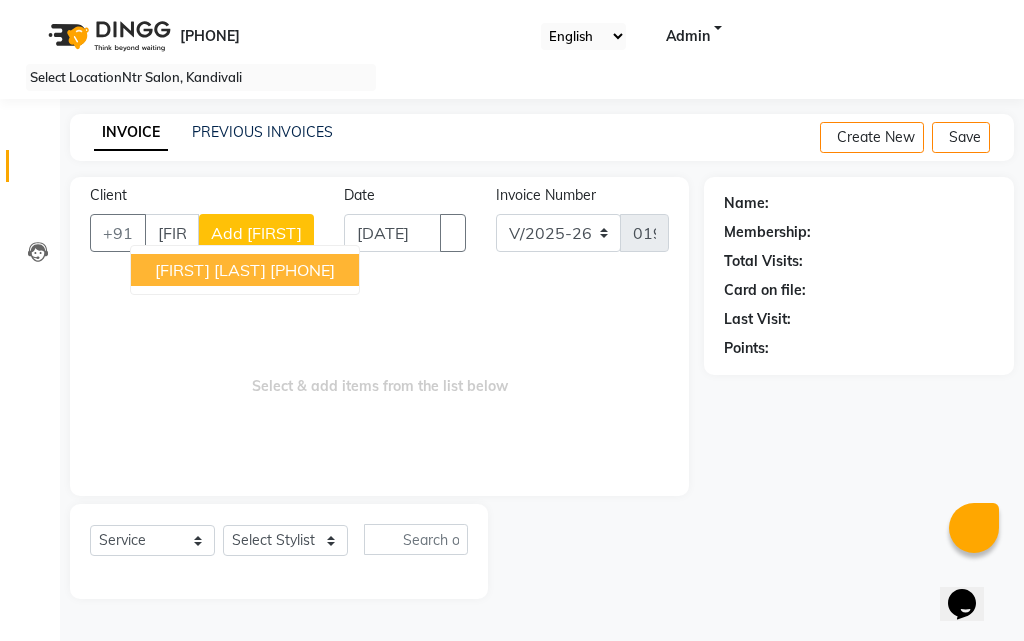 type on "[FIRST]" 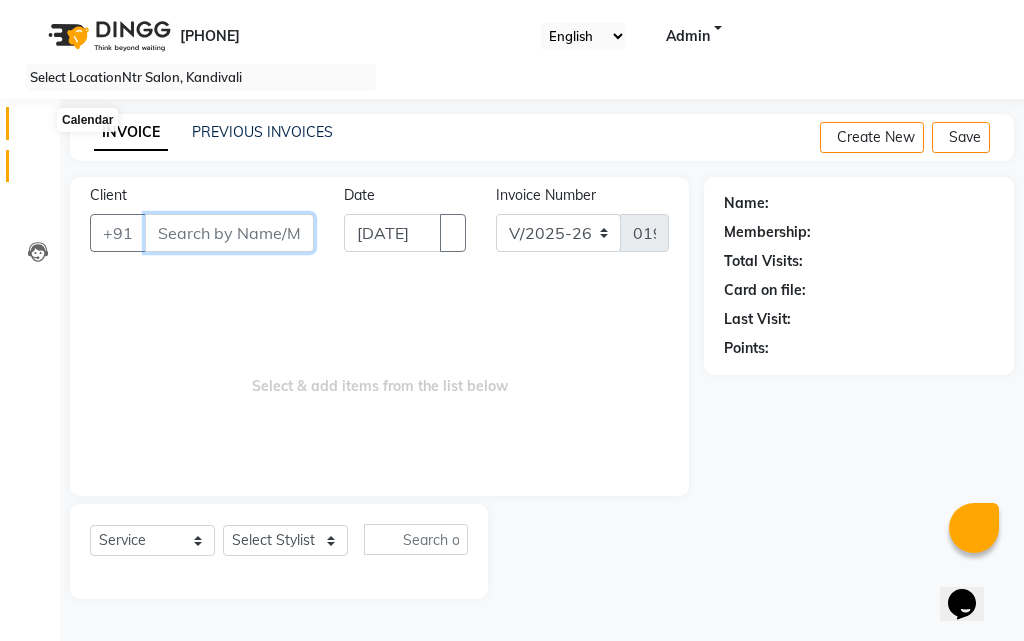 type 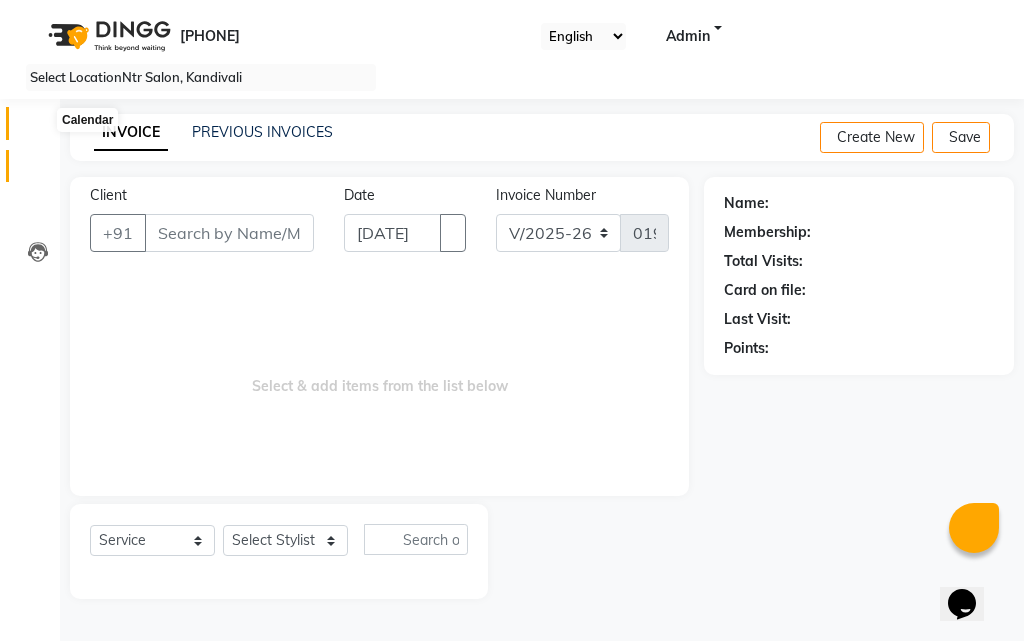 click at bounding box center [37, 128] 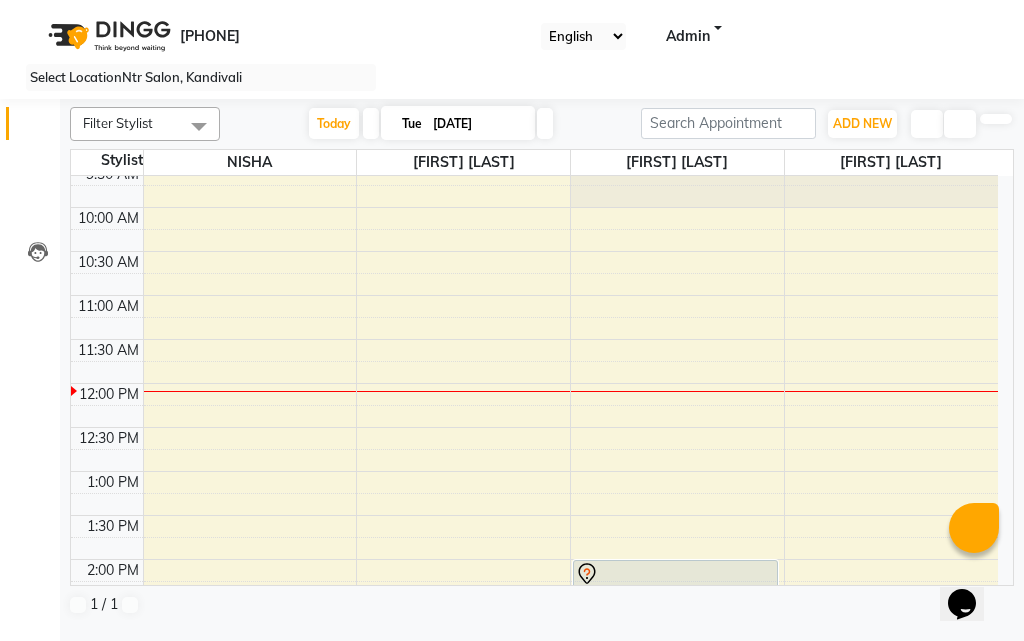 scroll, scrollTop: 0, scrollLeft: 0, axis: both 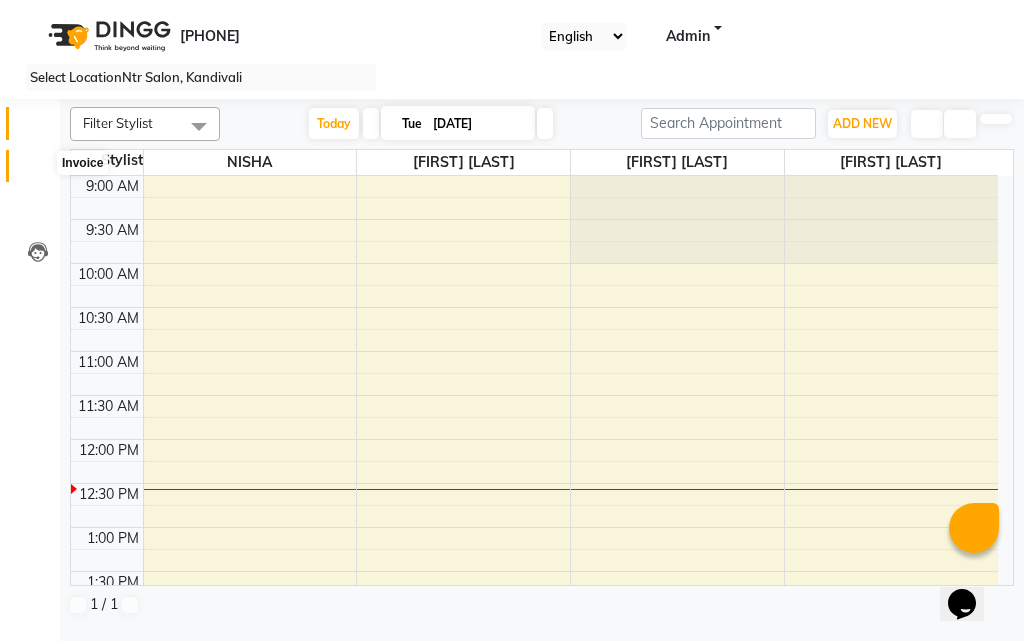 click at bounding box center (38, 171) 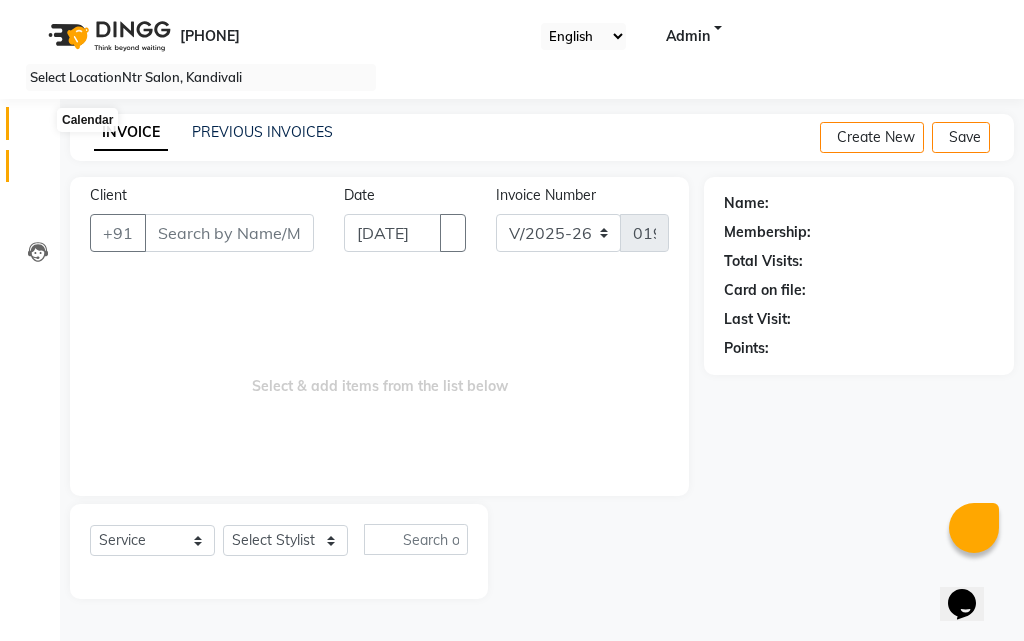 click at bounding box center [38, 128] 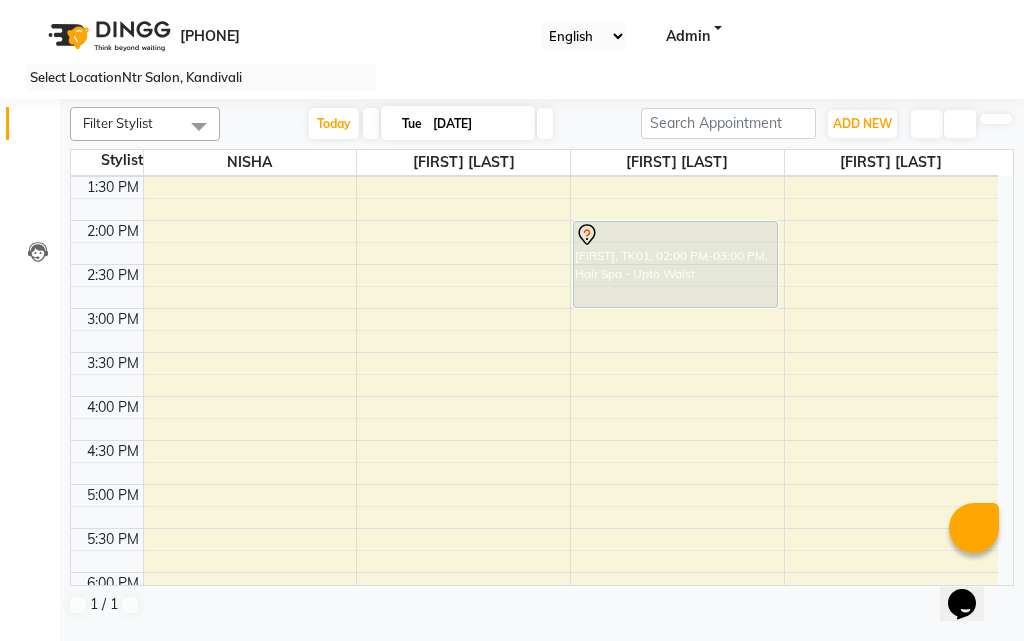 scroll, scrollTop: 400, scrollLeft: 0, axis: vertical 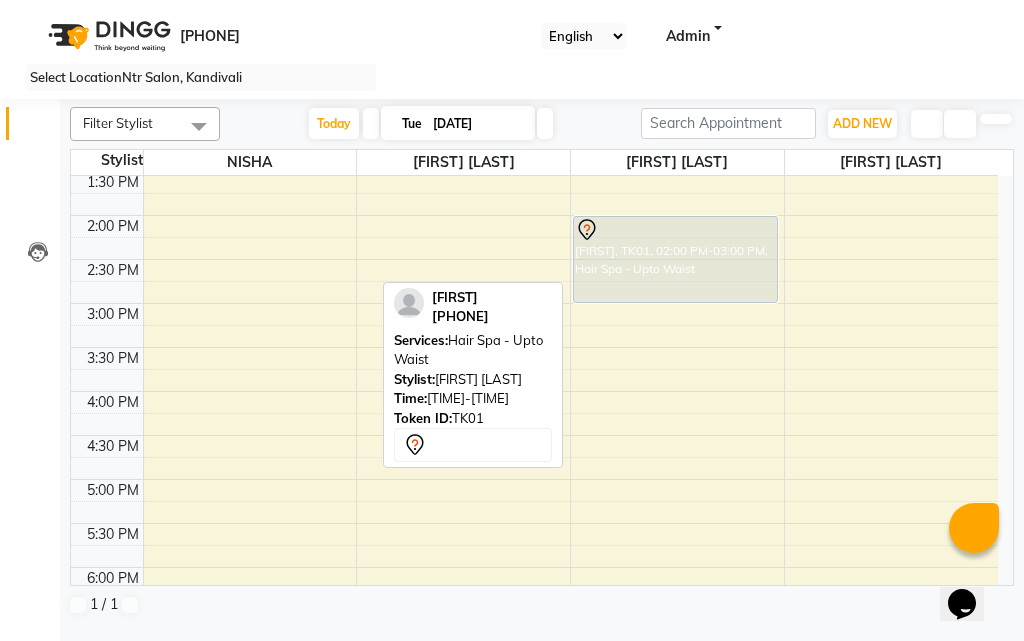click on "[FIRST], TK01, 02:00 PM-03:00 PM, Hair Spa - Upto Waist" at bounding box center (675, 259) 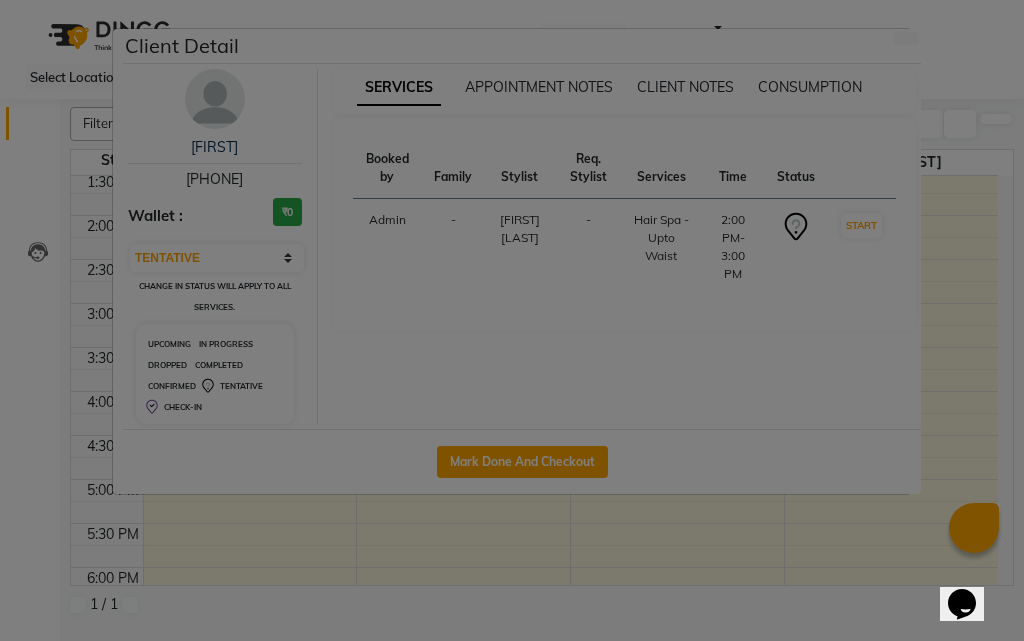 click on "Client Detail  [FIRST]    [PHONE] Wallet : ₹0 Select IN SERVICE CONFIRMED TENTATIVE CHECK IN MARK DONE DROPPED UPCOMING Change in status will apply to all services. UPCOMING IN PROGRESS DROPPED COMPLETED CONFIRMED TENTATIVE CHECK-IN SERVICES APPOINTMENT NOTES CLIENT NOTES CONSUMPTION Booked by Family Stylist Req. Stylist Services Time Status  Admin  - [FIRST] [LAST] -  Hair Spa - Upto Waist   2:00 PM-3:00 PM   START   Mark Done And Checkout" at bounding box center (512, 320) 